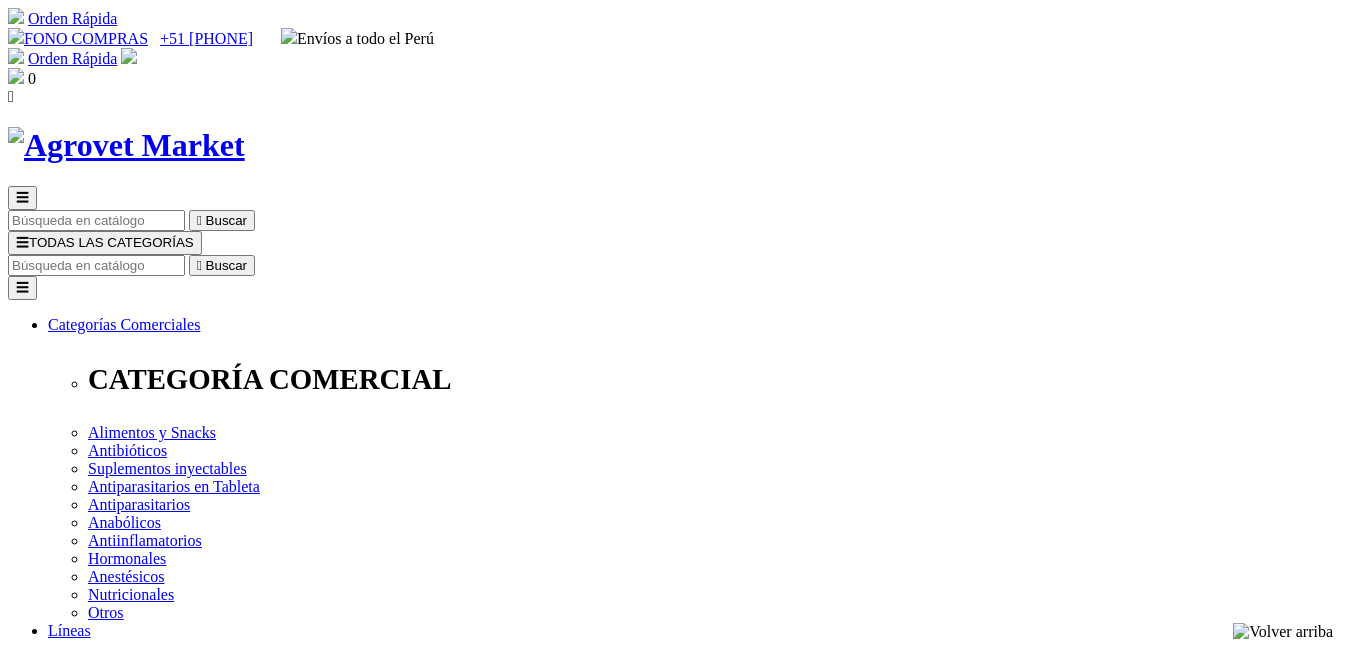 scroll, scrollTop: 0, scrollLeft: 0, axis: both 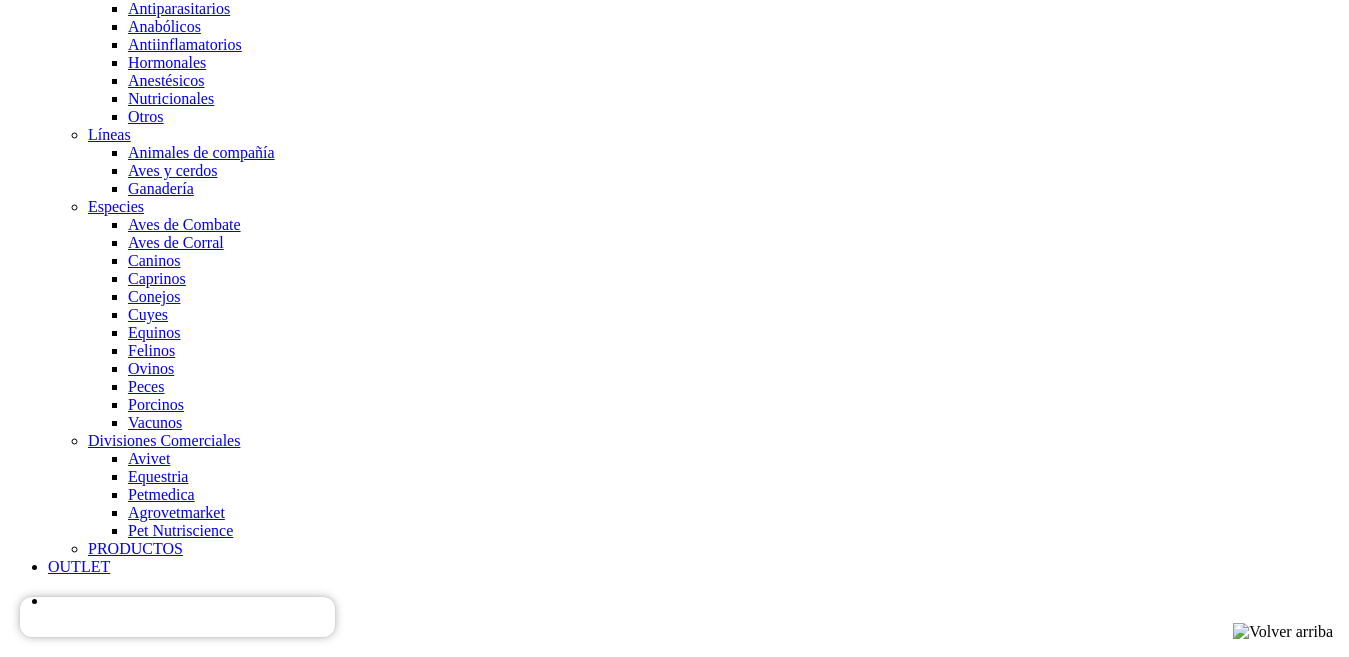 click at bounding box center [147, 4146] 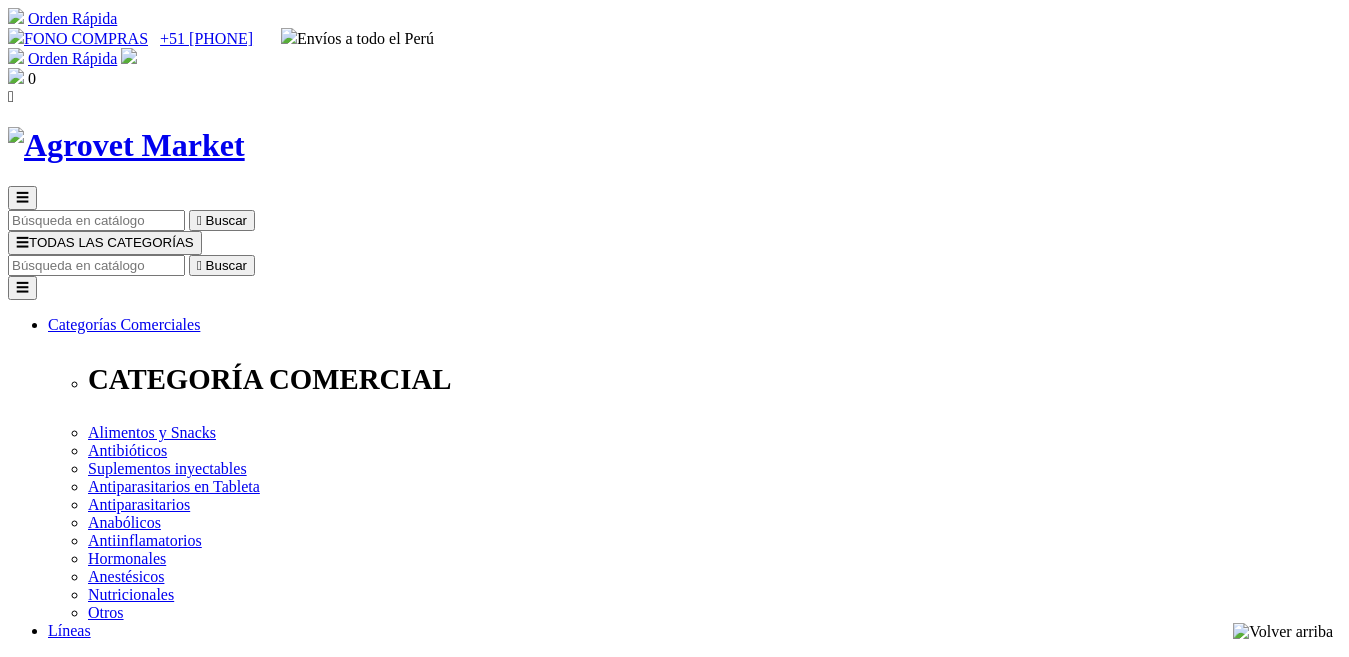 scroll, scrollTop: 0, scrollLeft: 0, axis: both 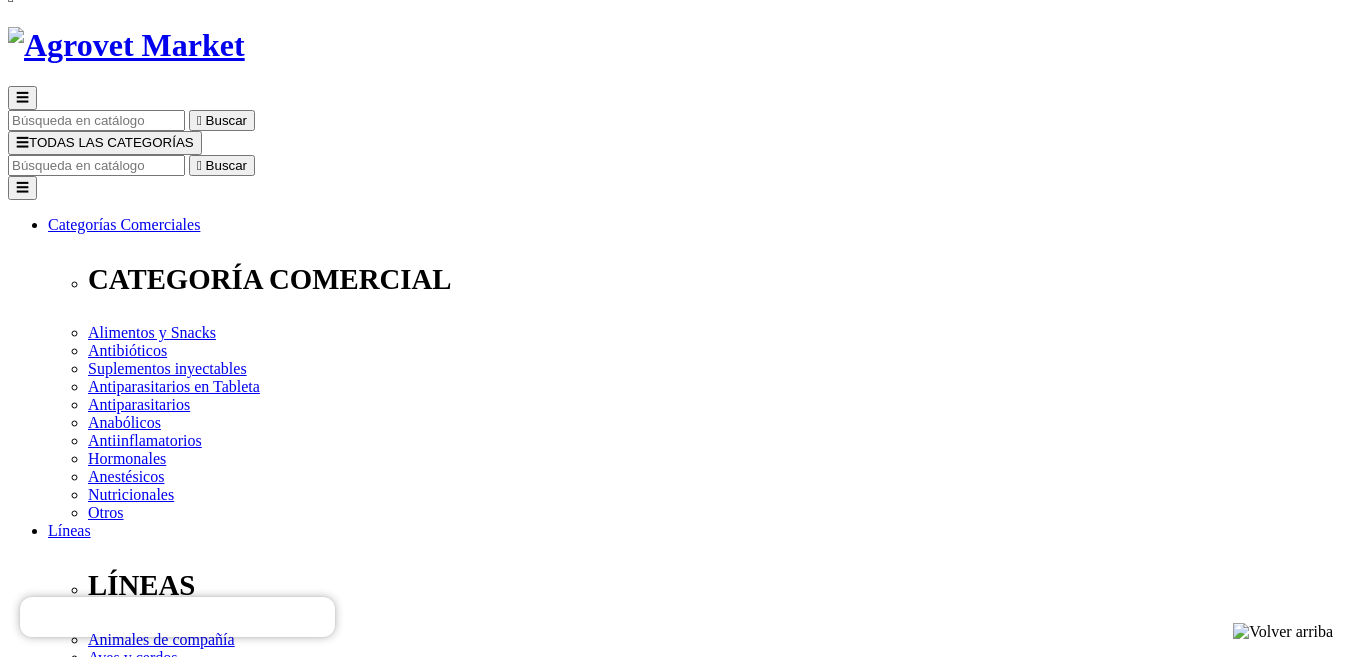 click at bounding box center (125, 4422) 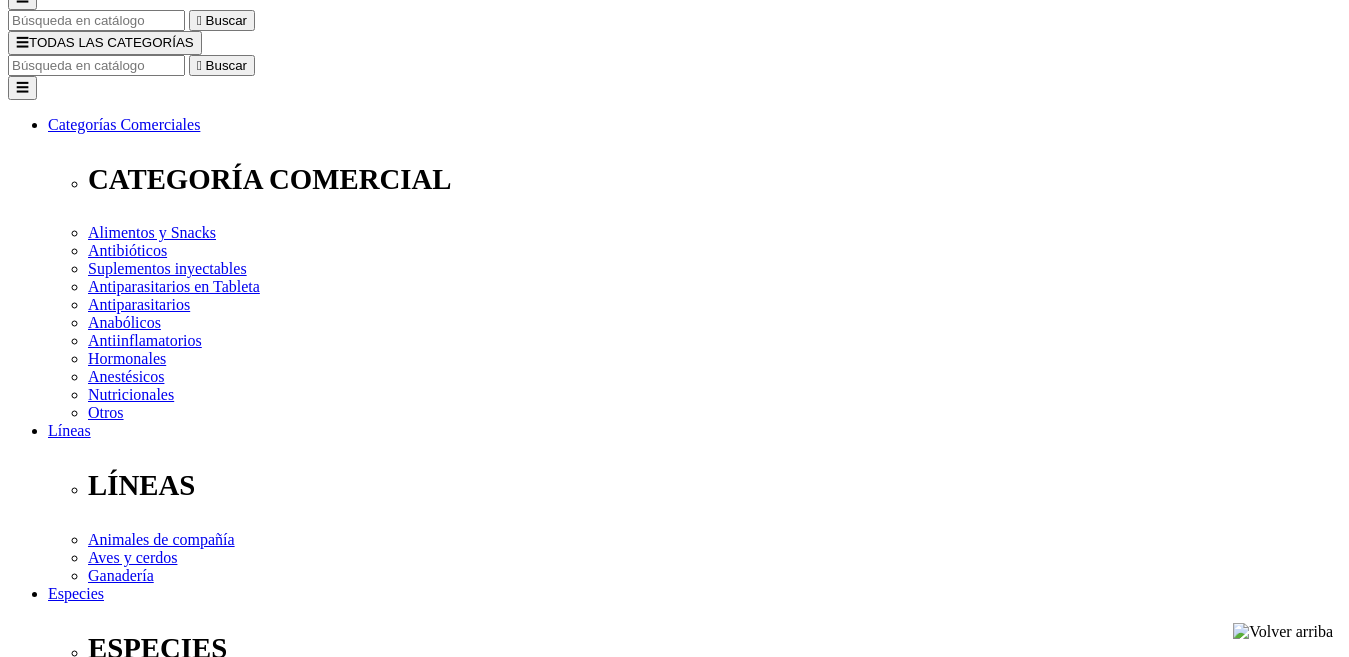 scroll, scrollTop: 0, scrollLeft: 0, axis: both 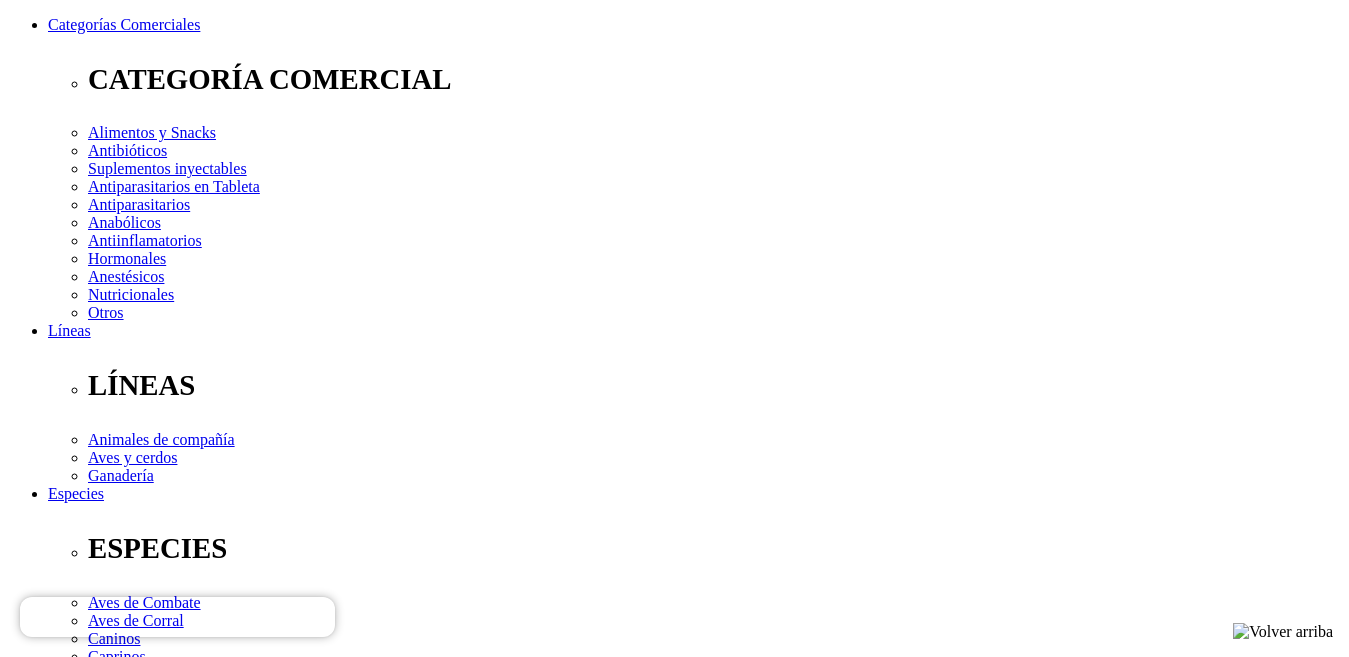 type on "2" 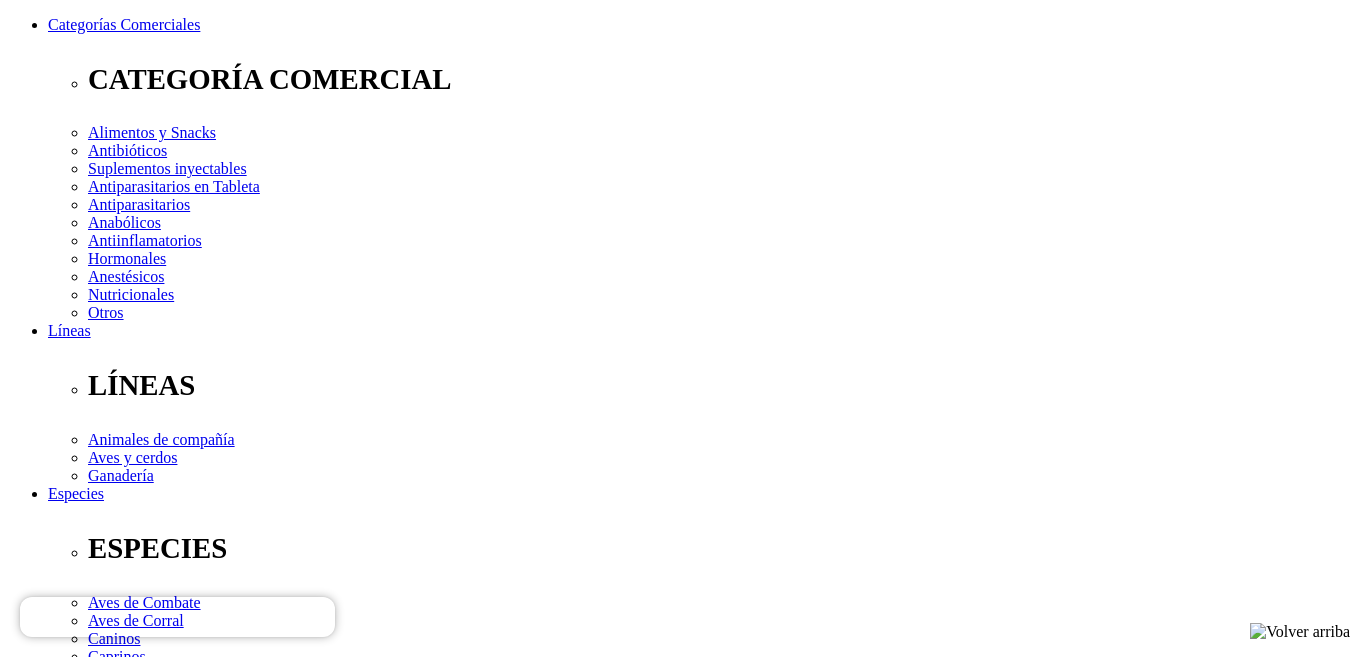 click on " Pagar" at bounding box center (177, 9816) 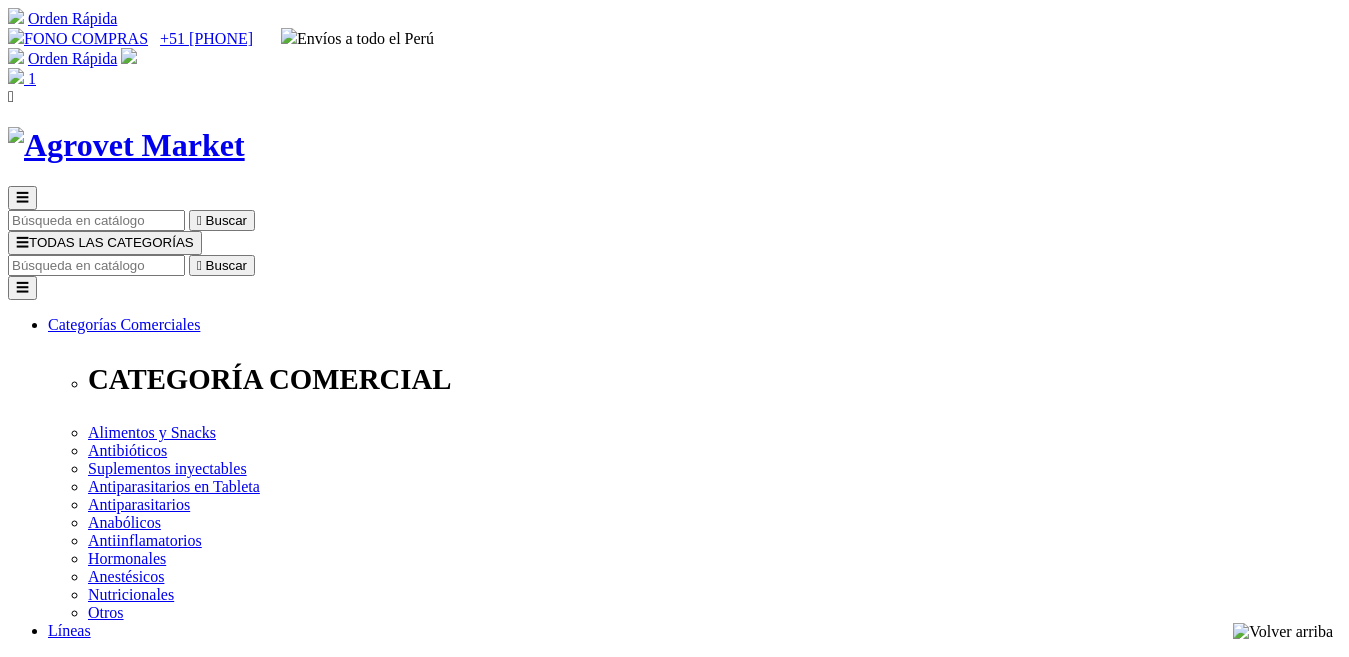 scroll, scrollTop: 0, scrollLeft: 0, axis: both 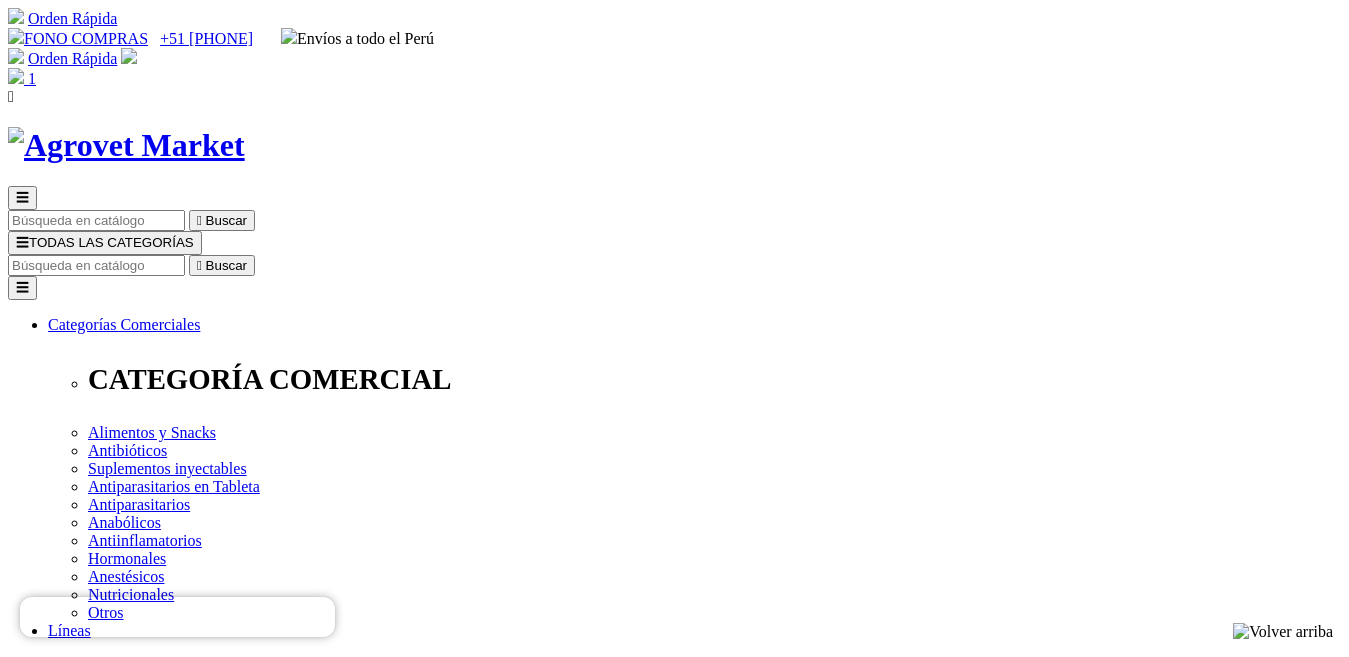 drag, startPoint x: 902, startPoint y: 482, endPoint x: 1001, endPoint y: 488, distance: 99.18165 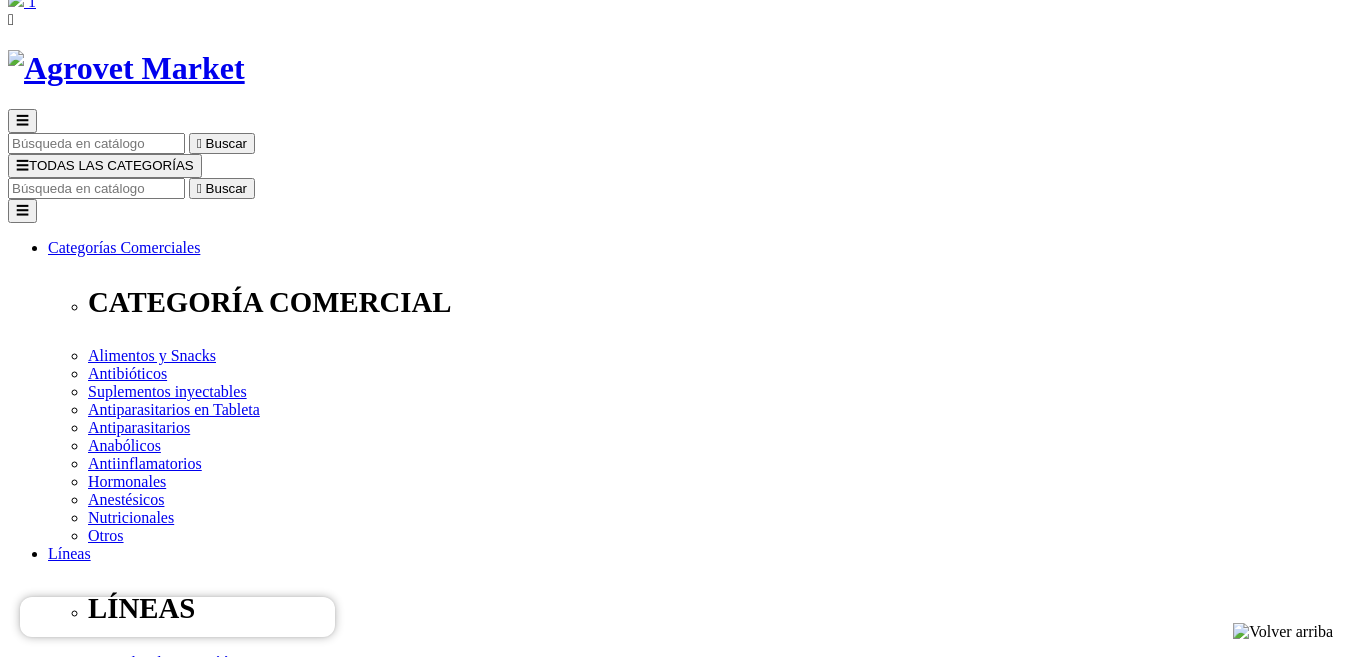 scroll, scrollTop: 100, scrollLeft: 0, axis: vertical 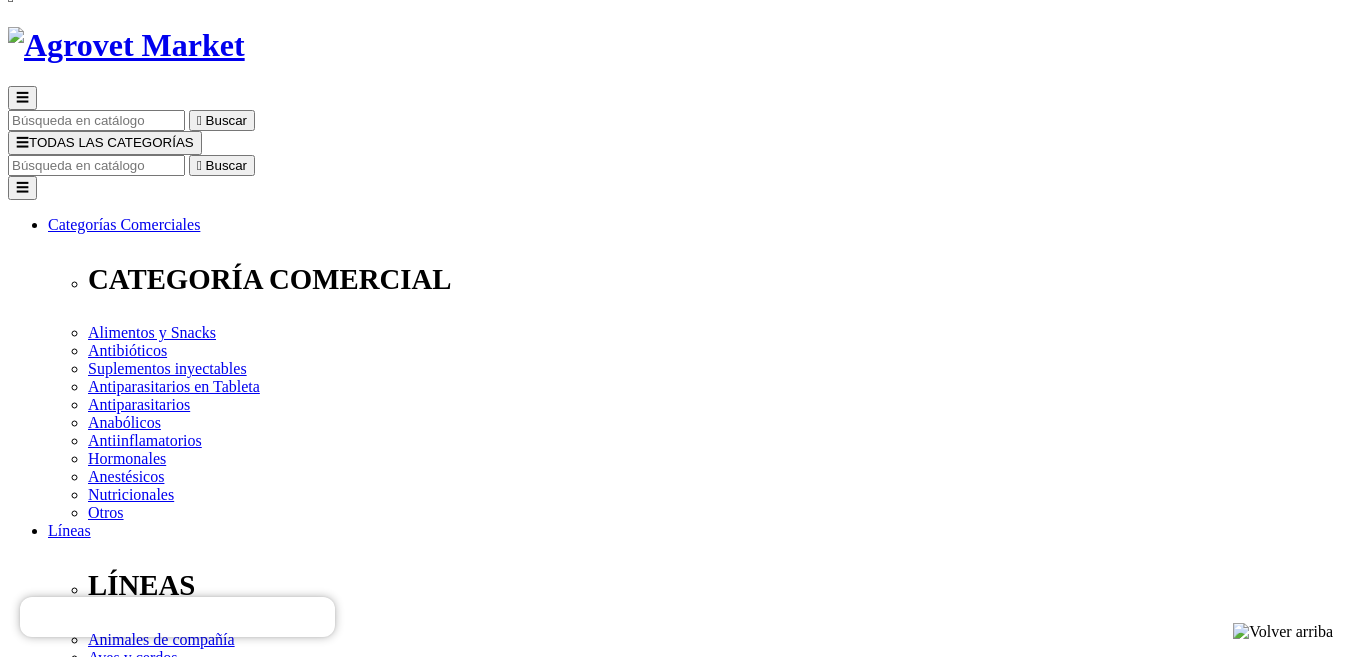 click on "COMPRA1" at bounding box center (86, 2642) 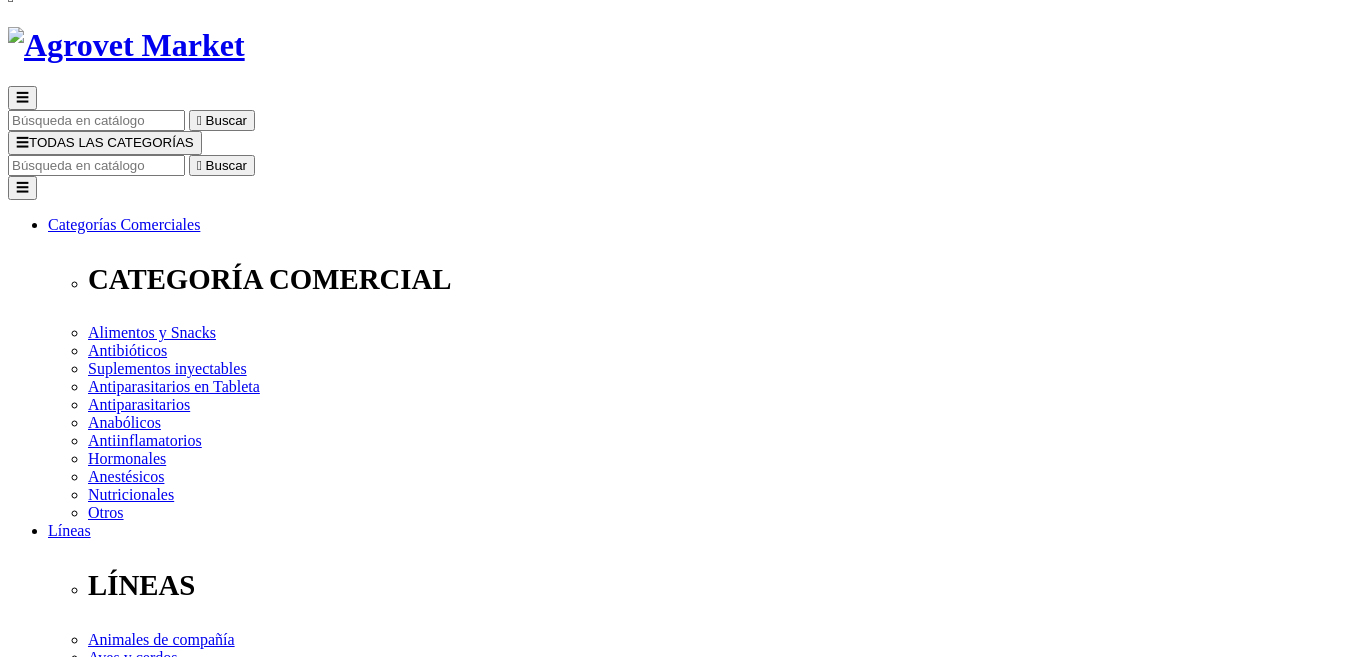 scroll, scrollTop: 0, scrollLeft: 0, axis: both 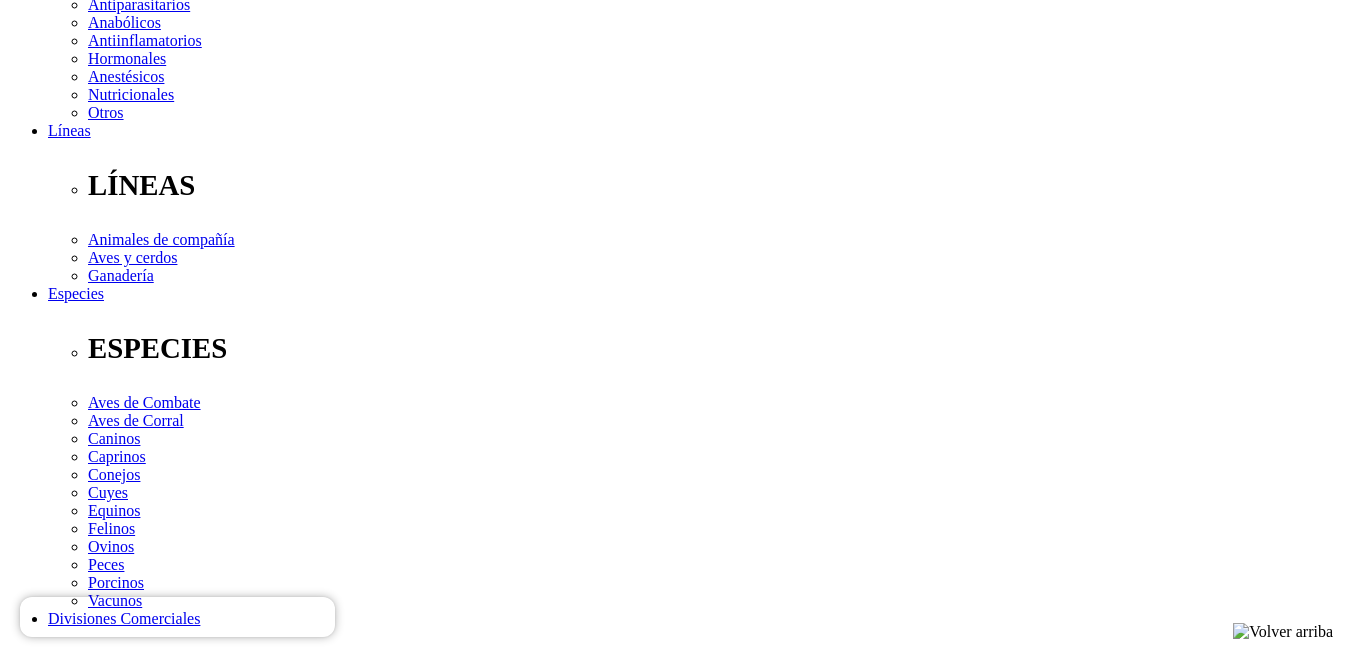 click on "-- por favor, seleccione --
DNI
PASAPORTE
CARNET DE EXTRANJERÍA" at bounding box center (105, 2164) 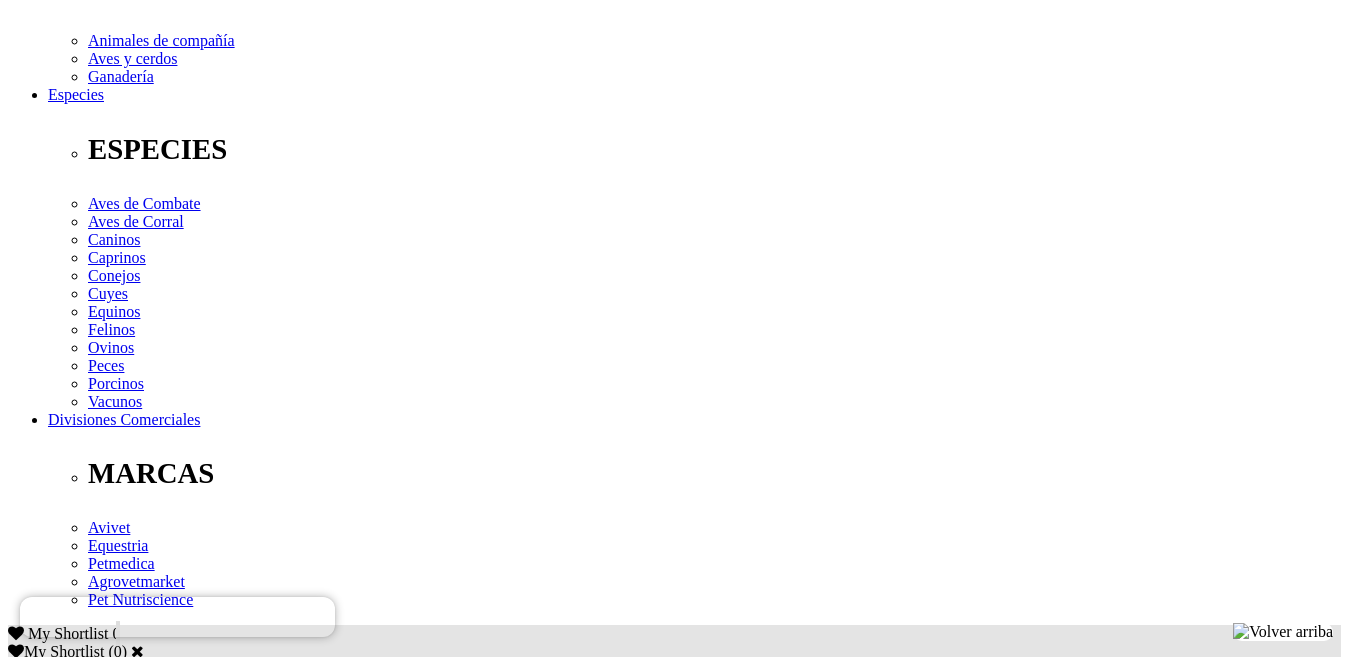 scroll, scrollTop: 700, scrollLeft: 0, axis: vertical 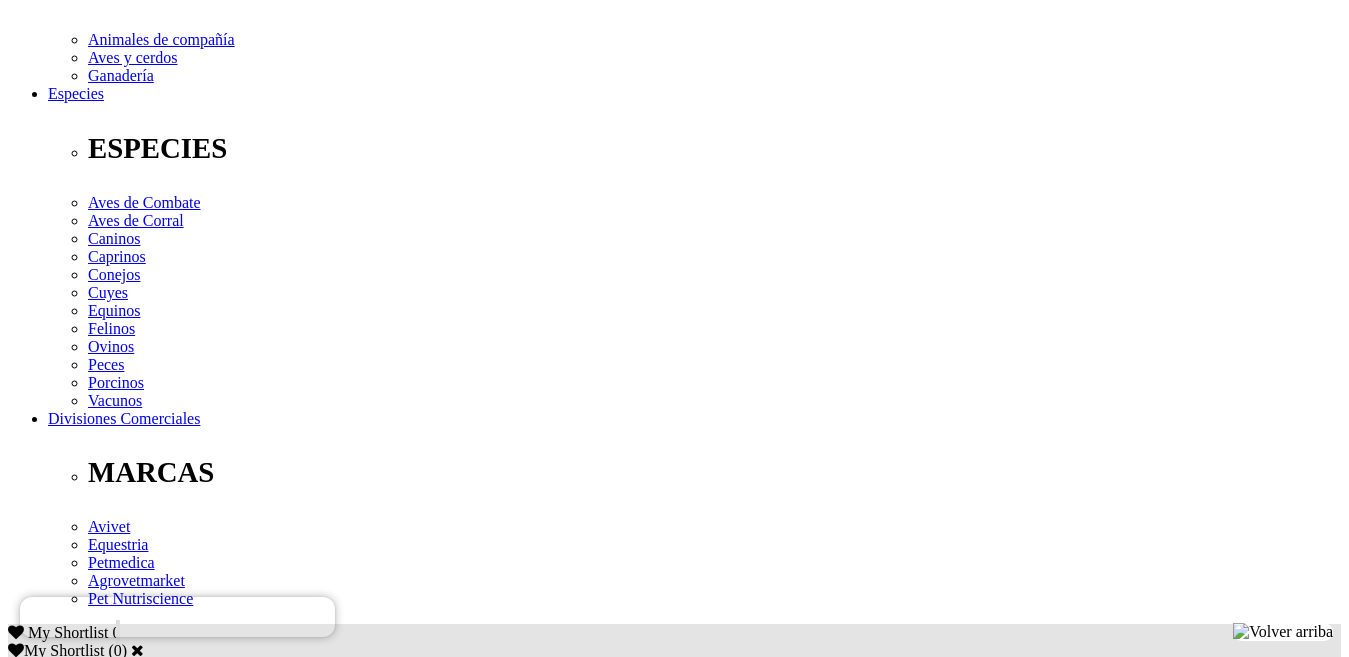 click on "-- por favor, seleccione --
Avicultor
Criador de caballos
Criador de gallos
Distribuidor mayorista
Distribuidor minorista
Docente
Estudiante
Ganadero carne
Ganadero lanar
Ganadero lechero
Médico veterinario
Petshop
Porcicultor
Propietario de mascota
Otra actividad" at bounding box center [93, 2040] 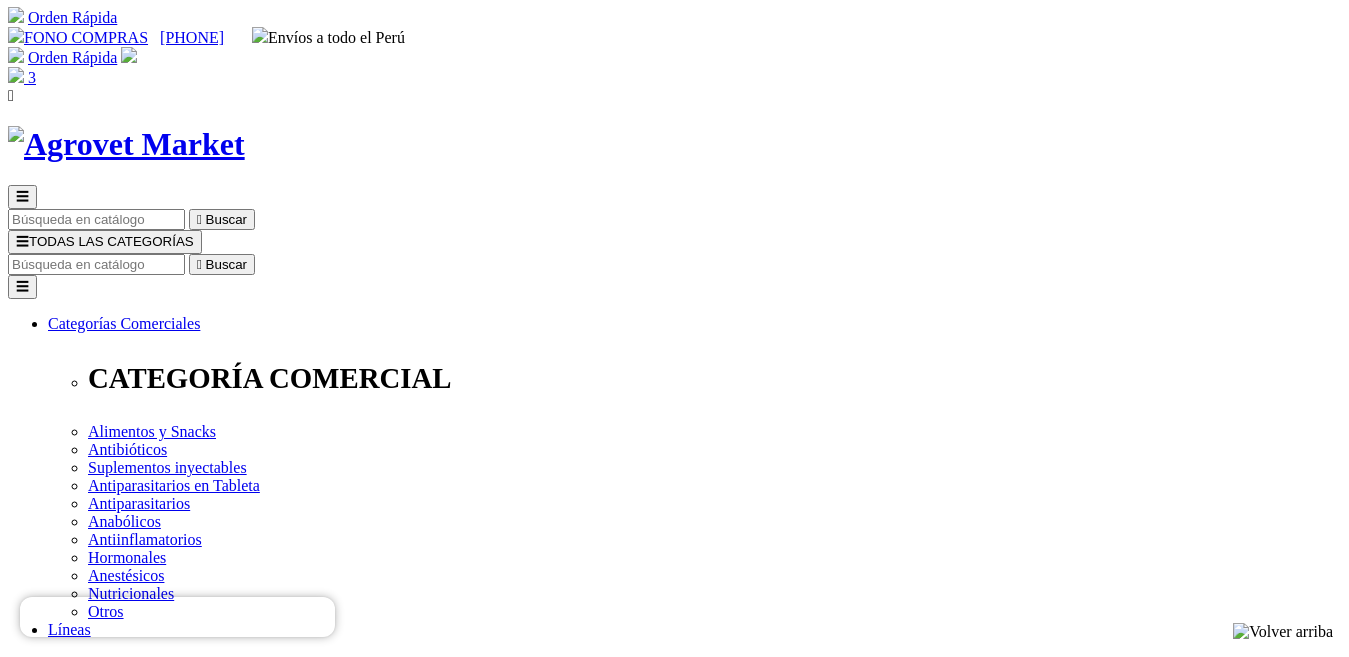 scroll, scrollTop: 0, scrollLeft: 0, axis: both 